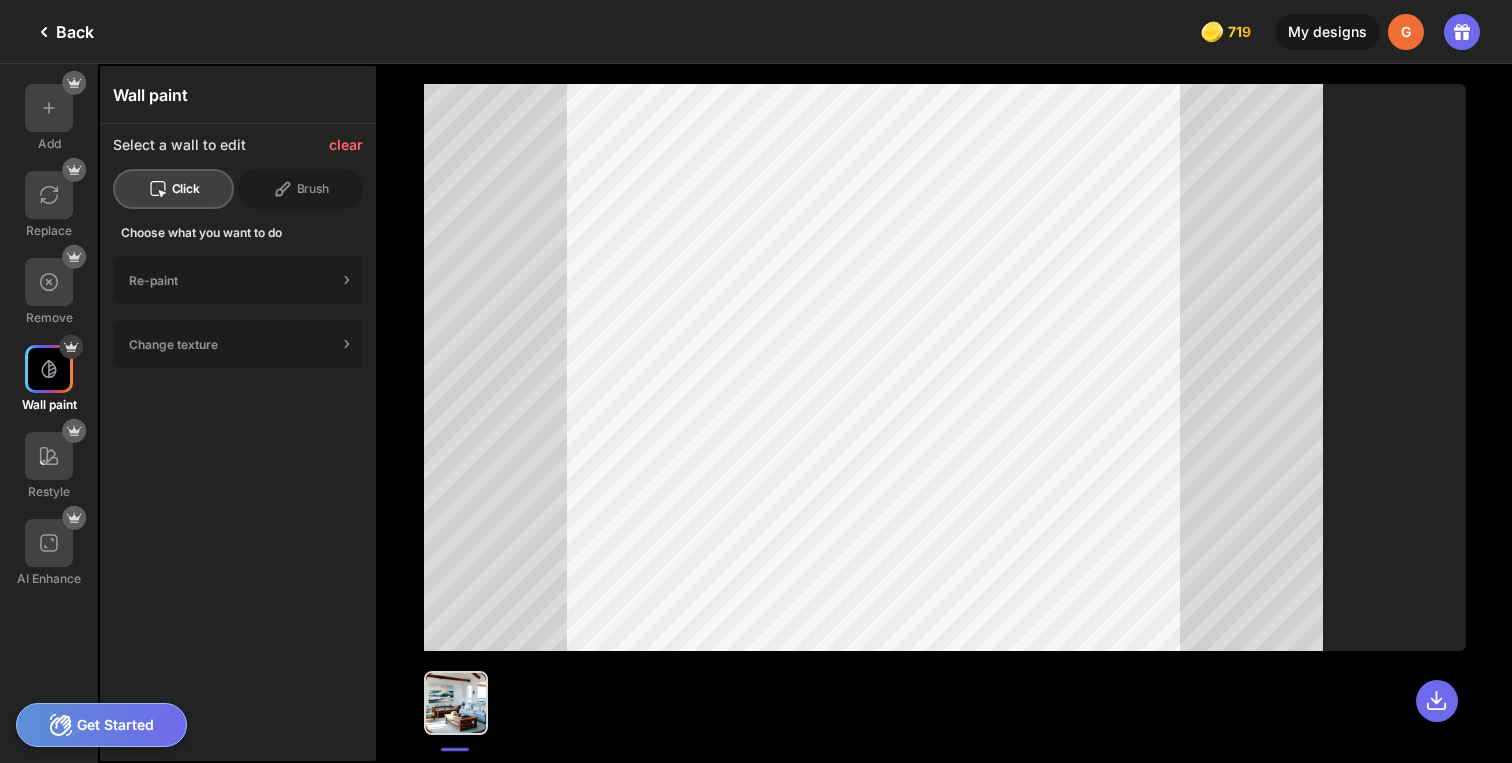 scroll, scrollTop: 0, scrollLeft: 0, axis: both 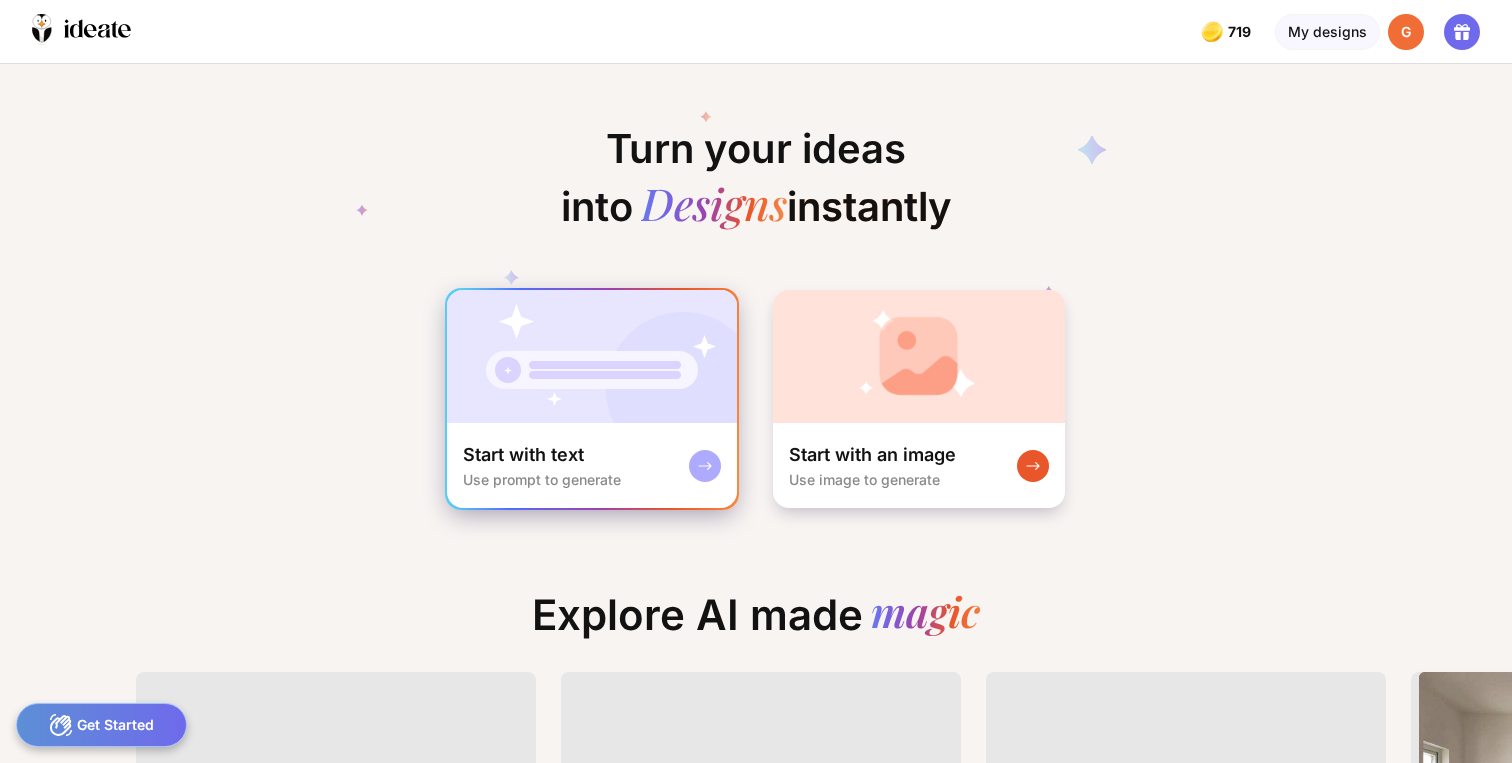 click at bounding box center (592, 356) 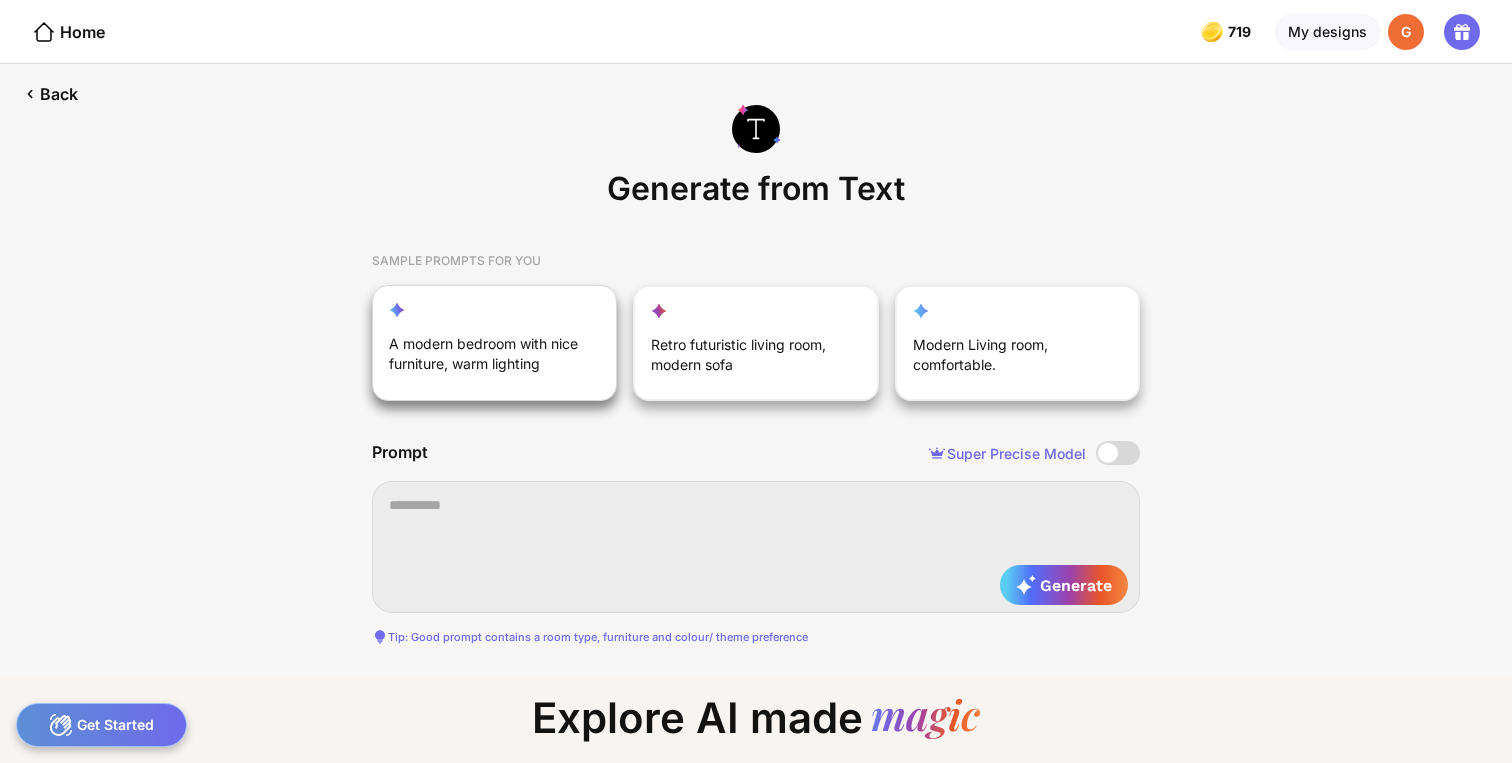 click on "A modern bedroom with nice furniture, warm lighting" 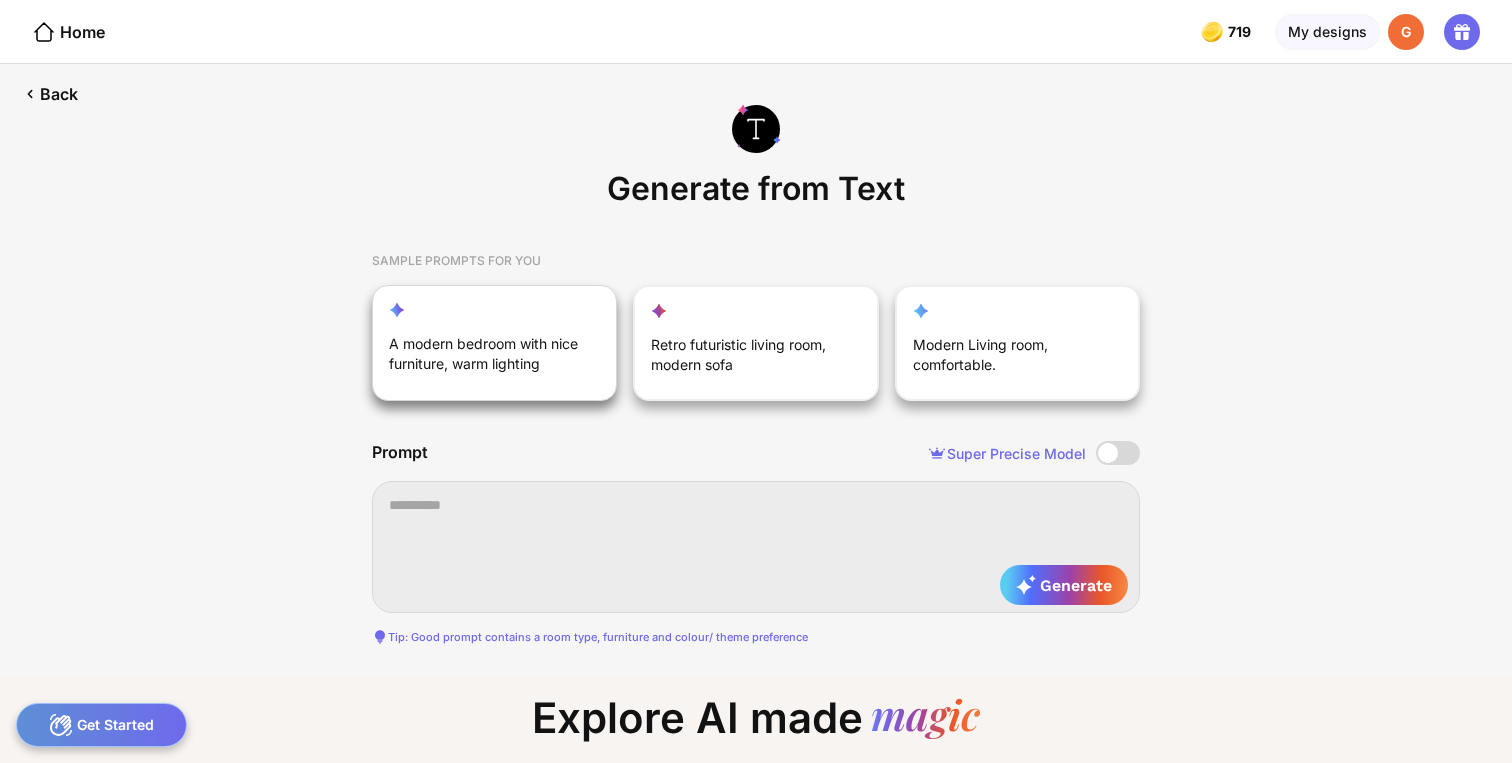 type on "**********" 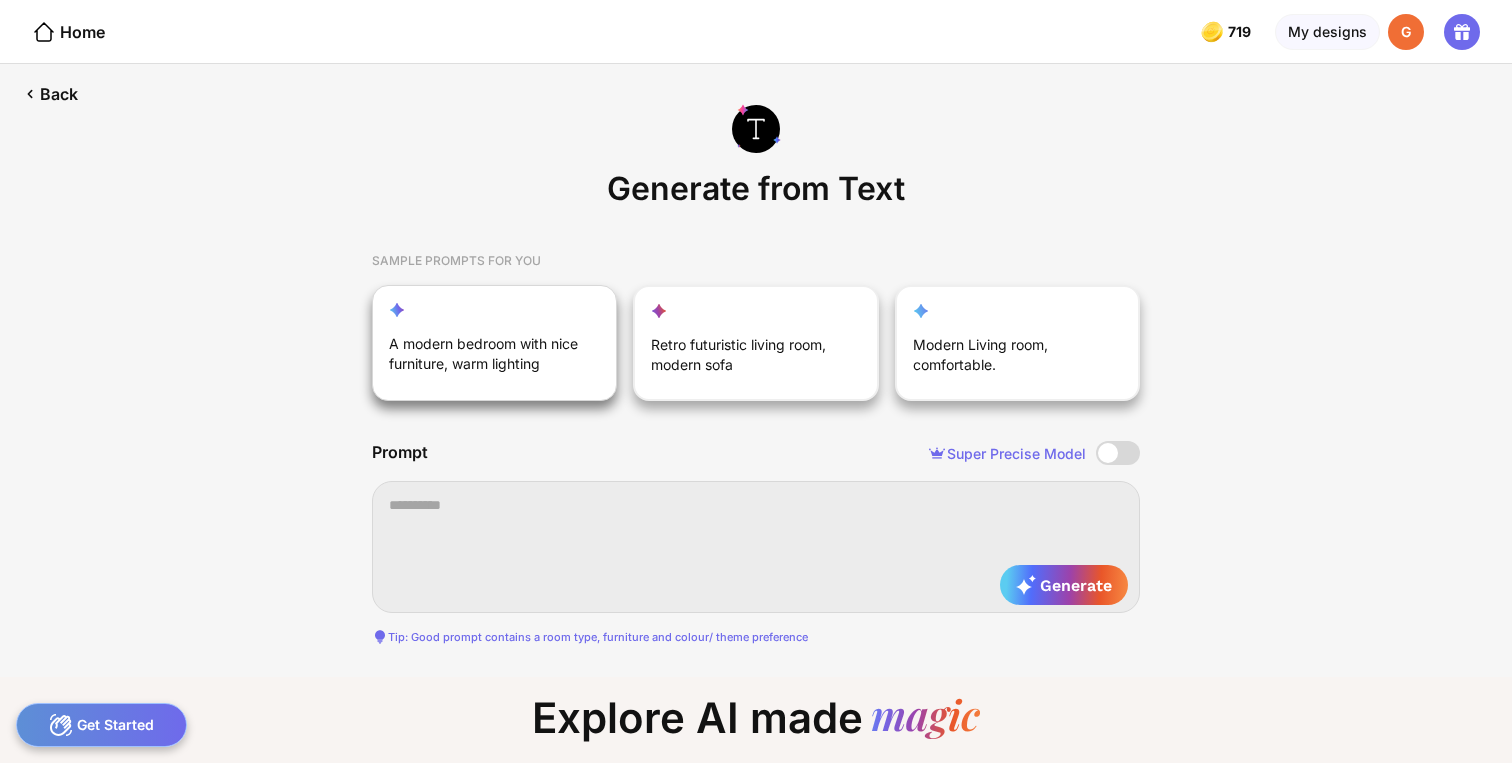 type on "**********" 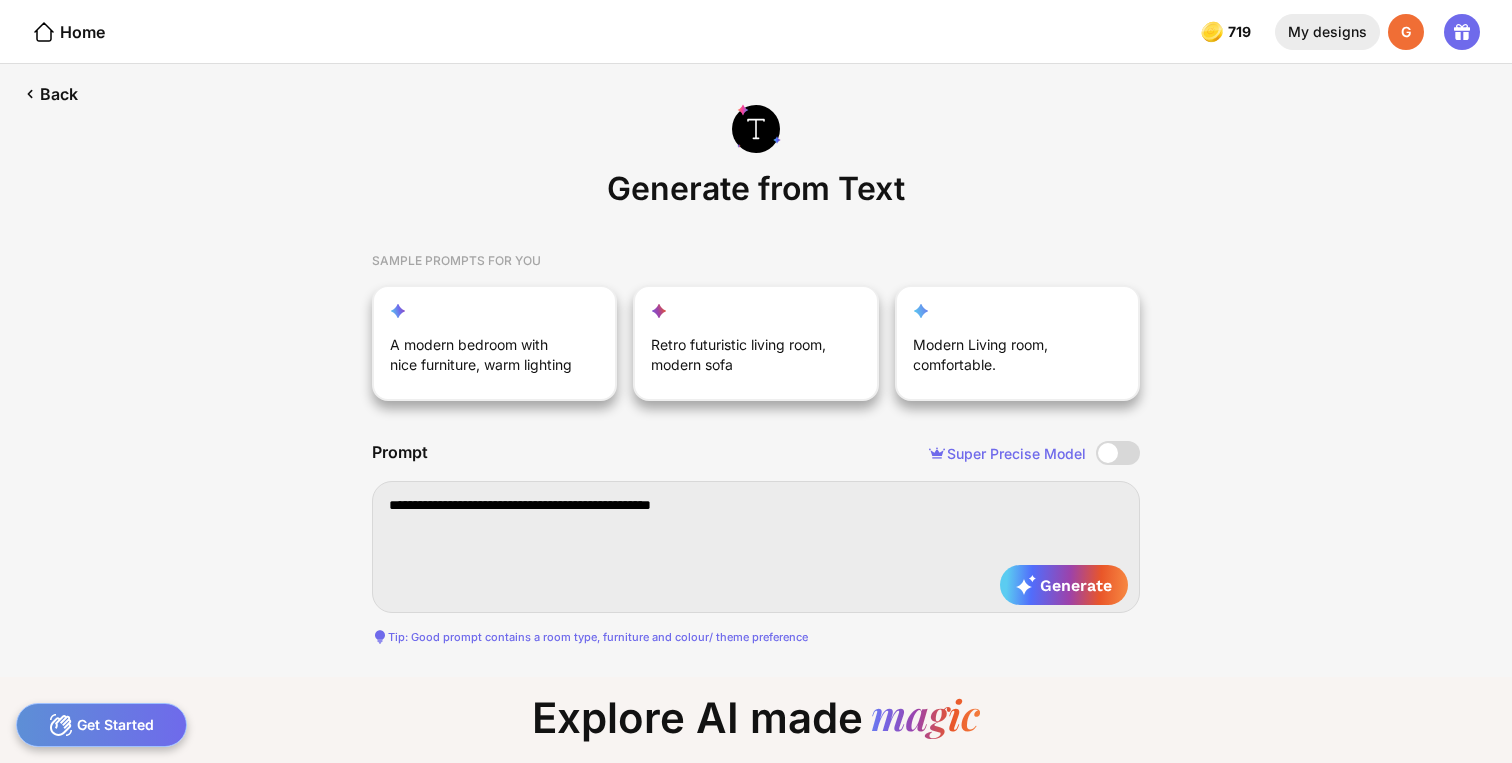 click on "My designs" 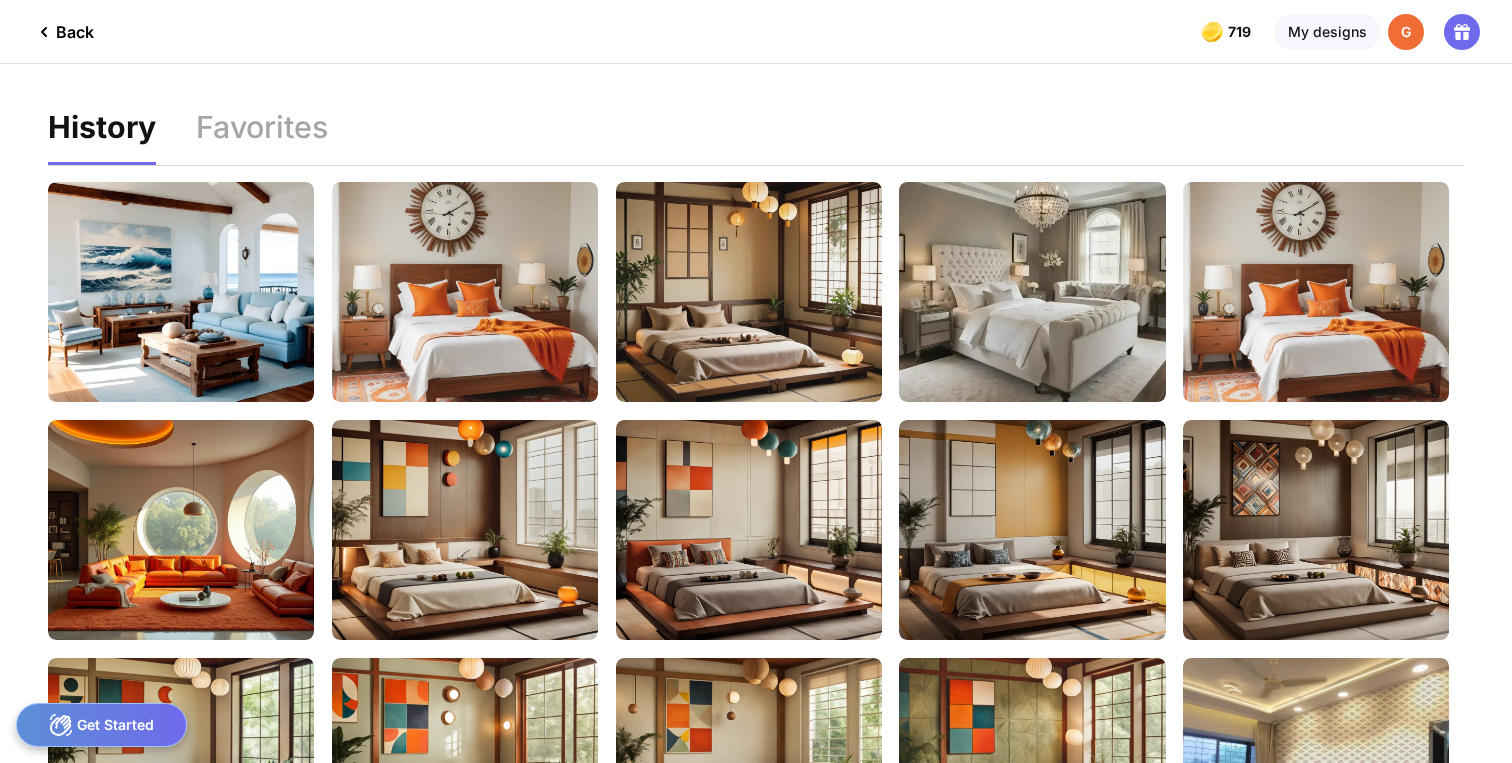 click on "G" at bounding box center (1406, 32) 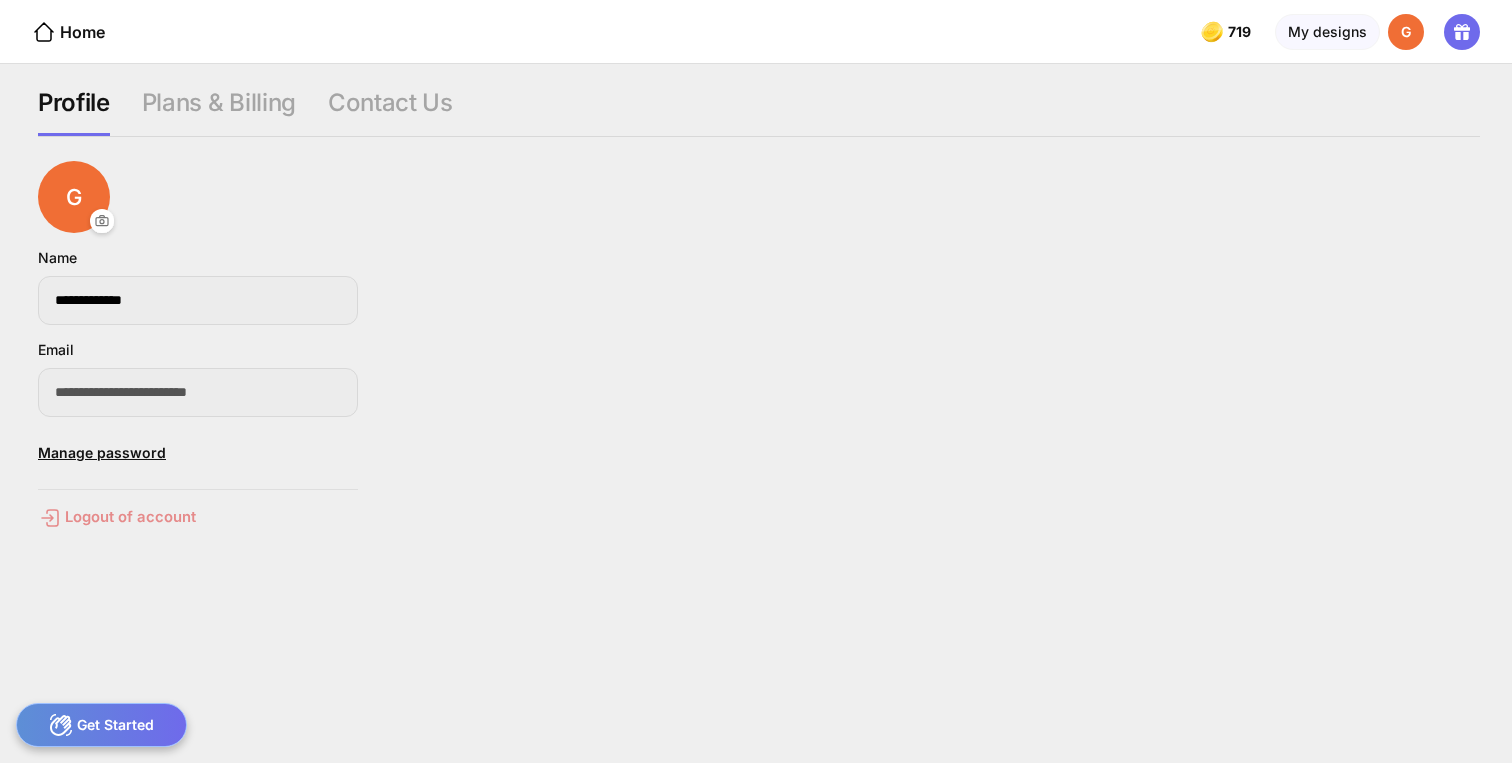 click on "Logout of account" at bounding box center [198, 518] 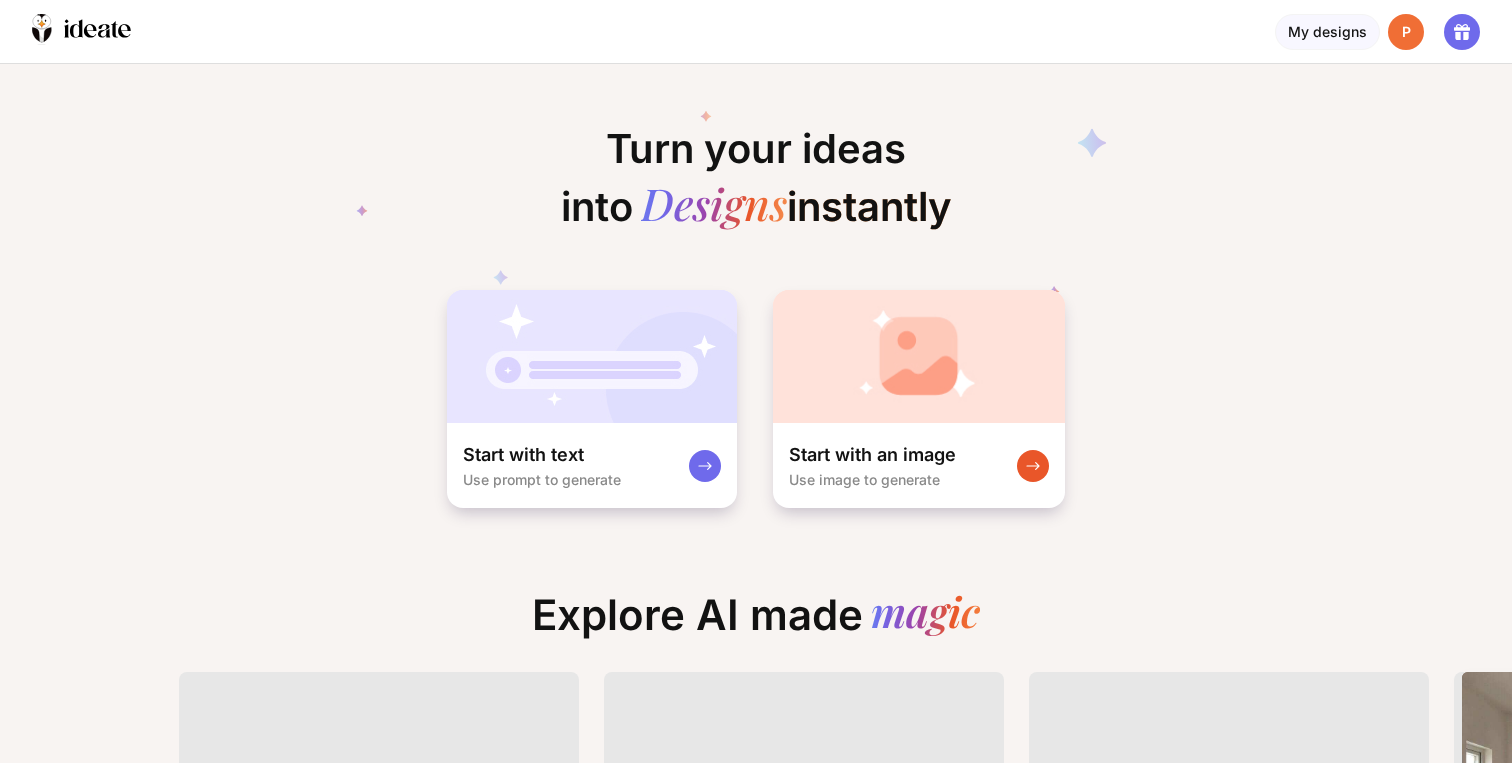 scroll, scrollTop: 0, scrollLeft: 0, axis: both 